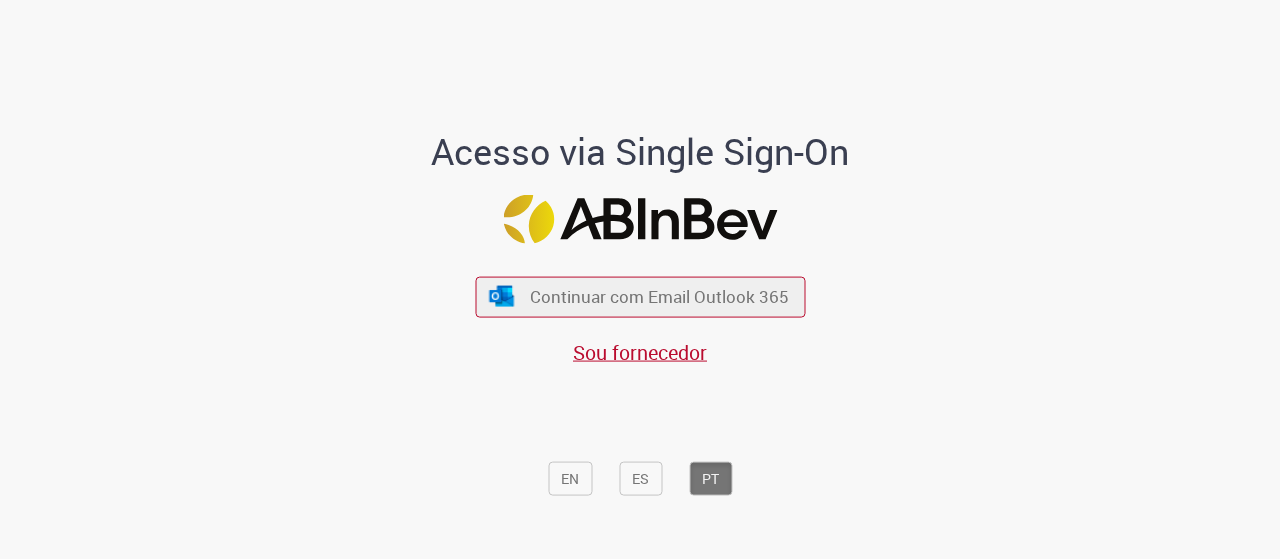 scroll, scrollTop: 0, scrollLeft: 0, axis: both 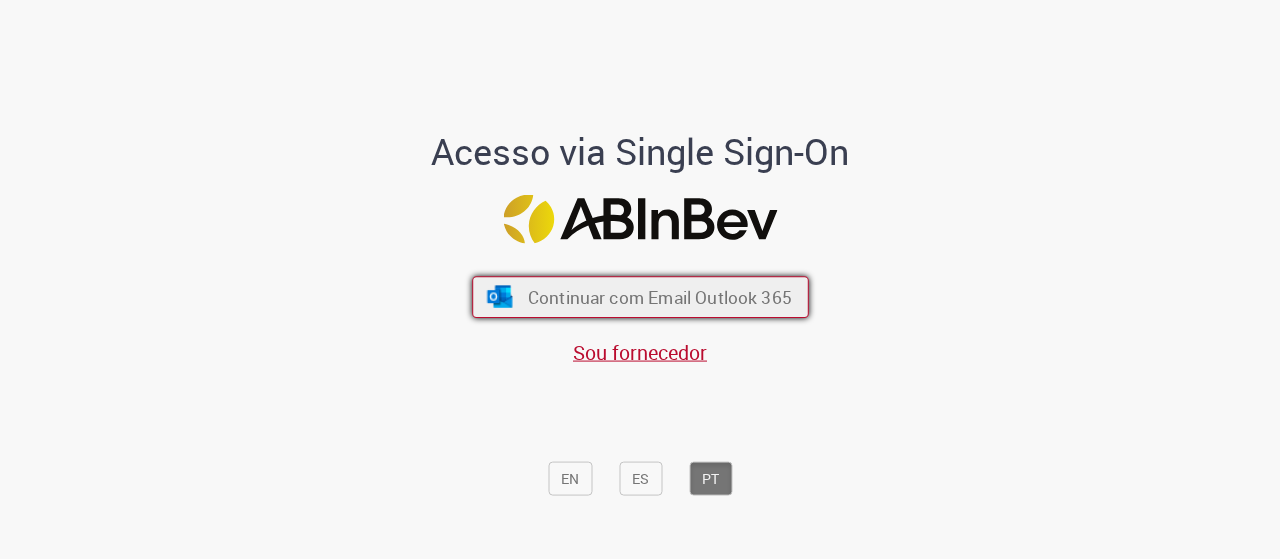 click on "Continuar com Email Outlook 365" at bounding box center [659, 296] 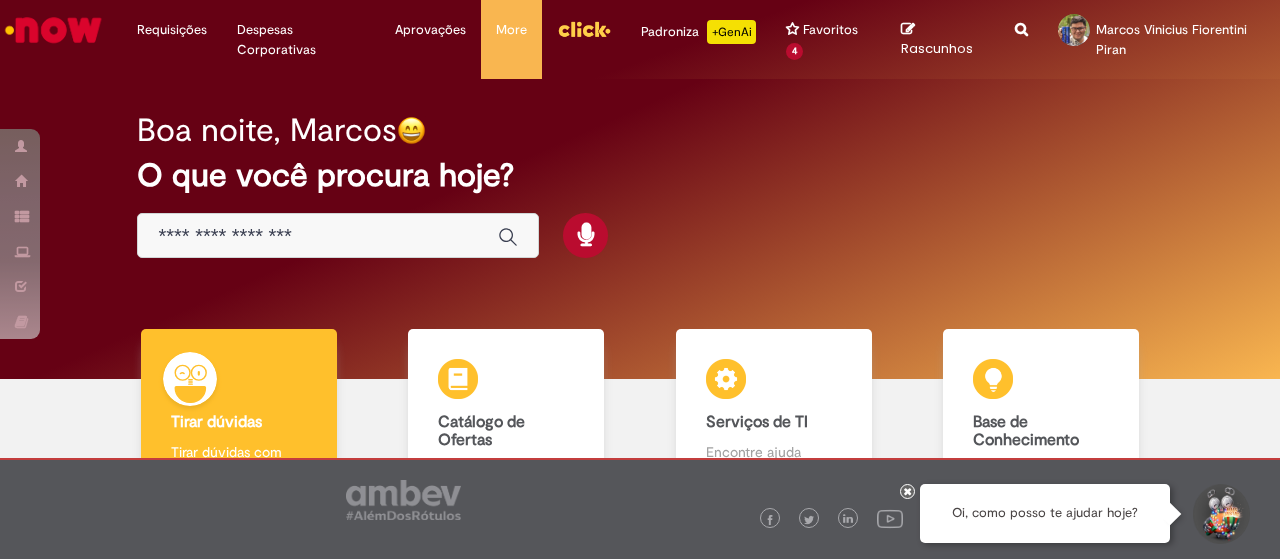 scroll, scrollTop: 0, scrollLeft: 0, axis: both 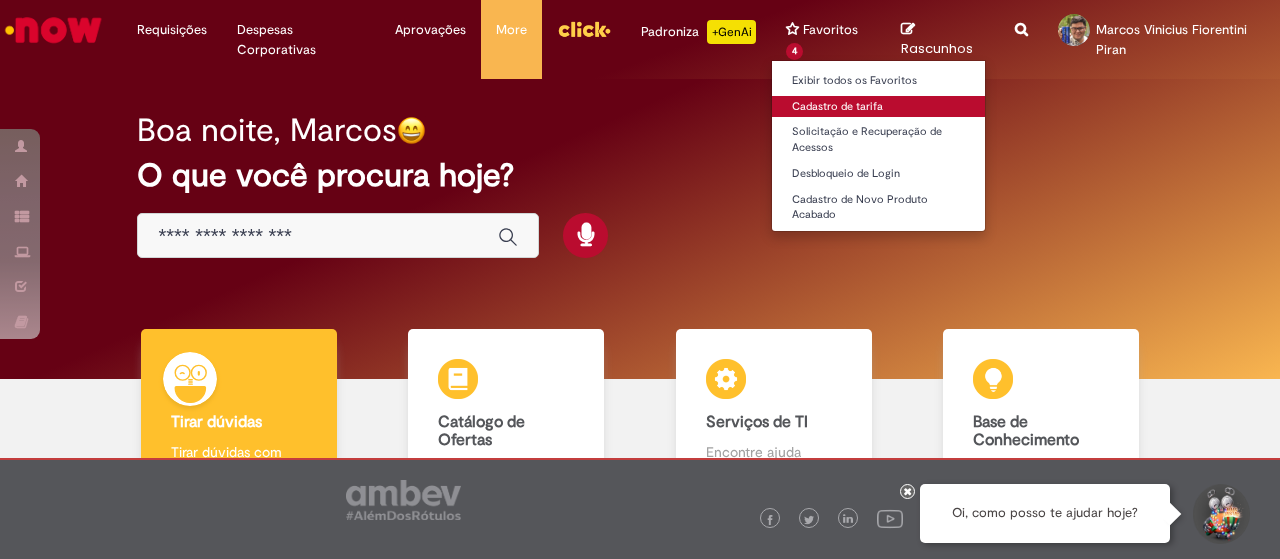 click on "Cadastro de tarifa" at bounding box center [882, 107] 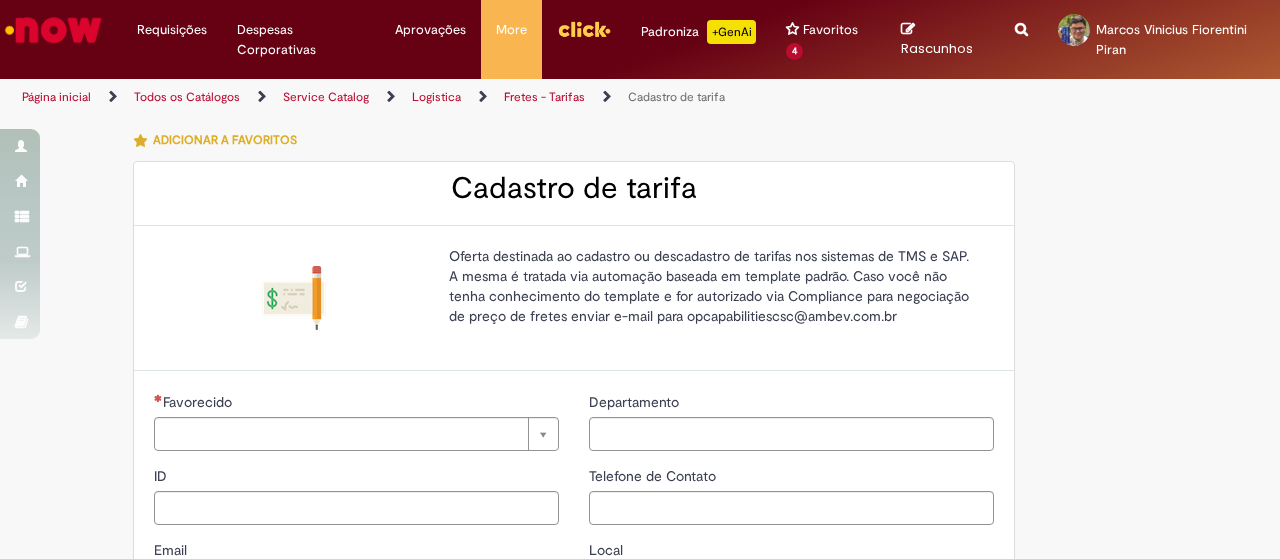 type on "********" 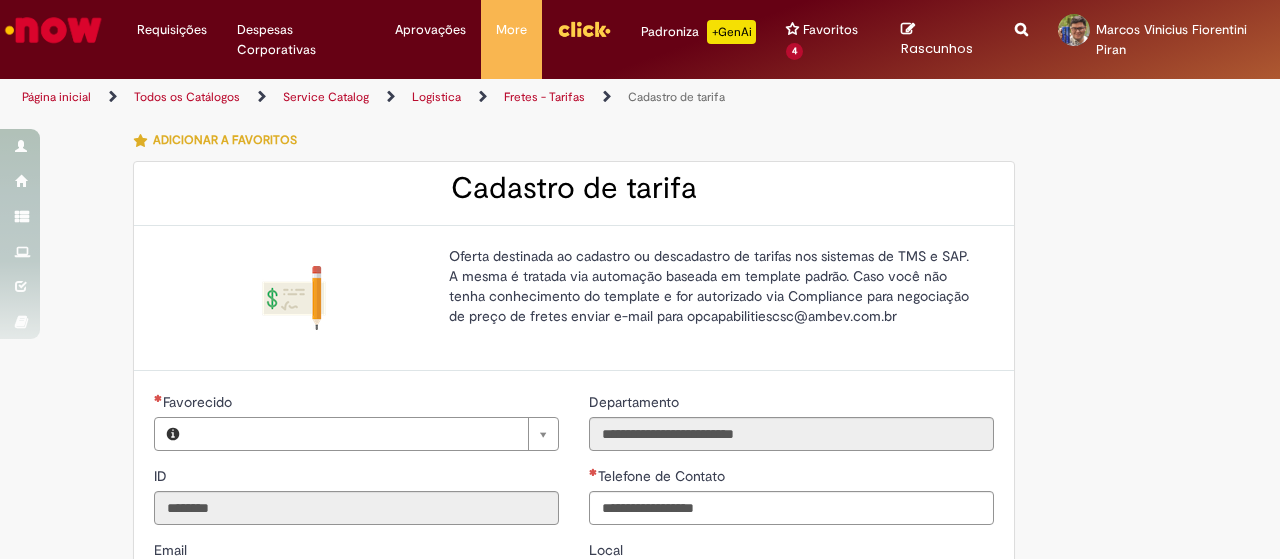 type on "**********" 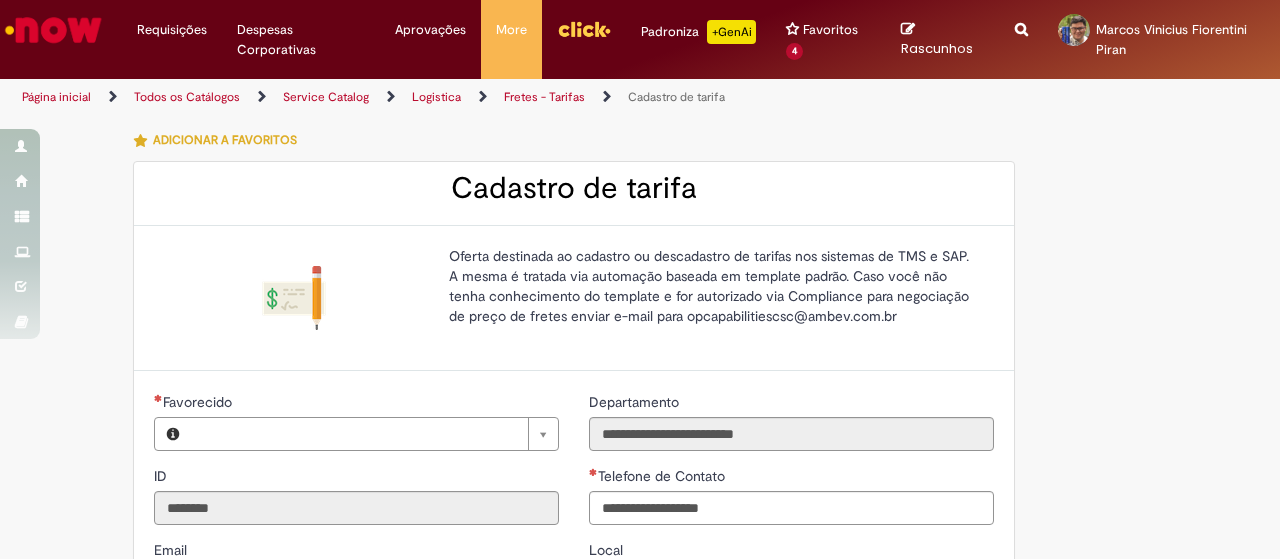 type on "**********" 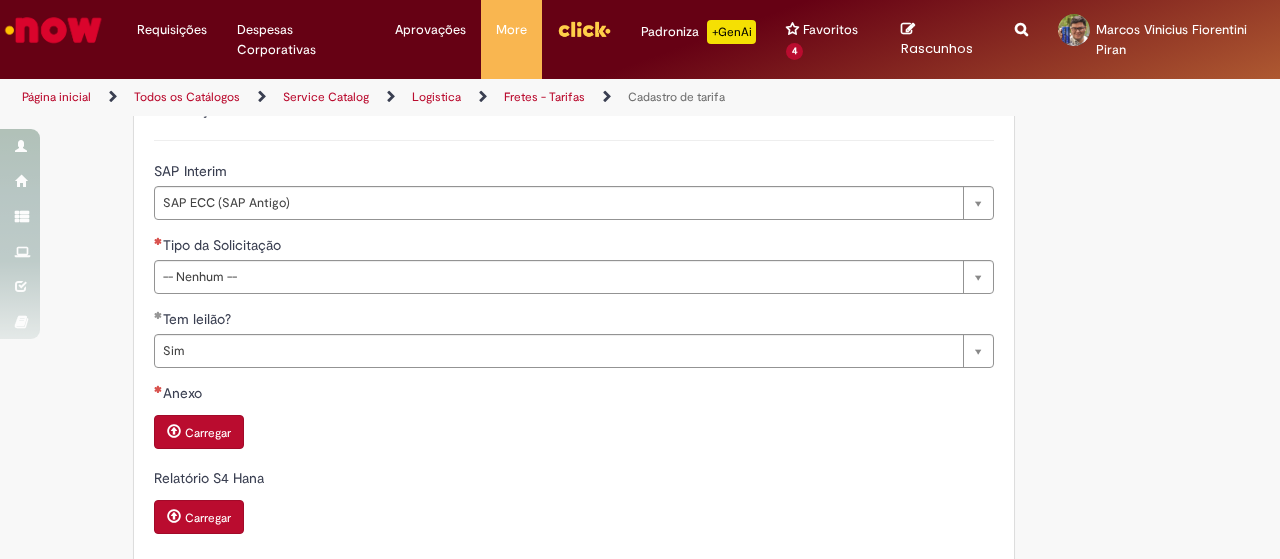 scroll, scrollTop: 500, scrollLeft: 0, axis: vertical 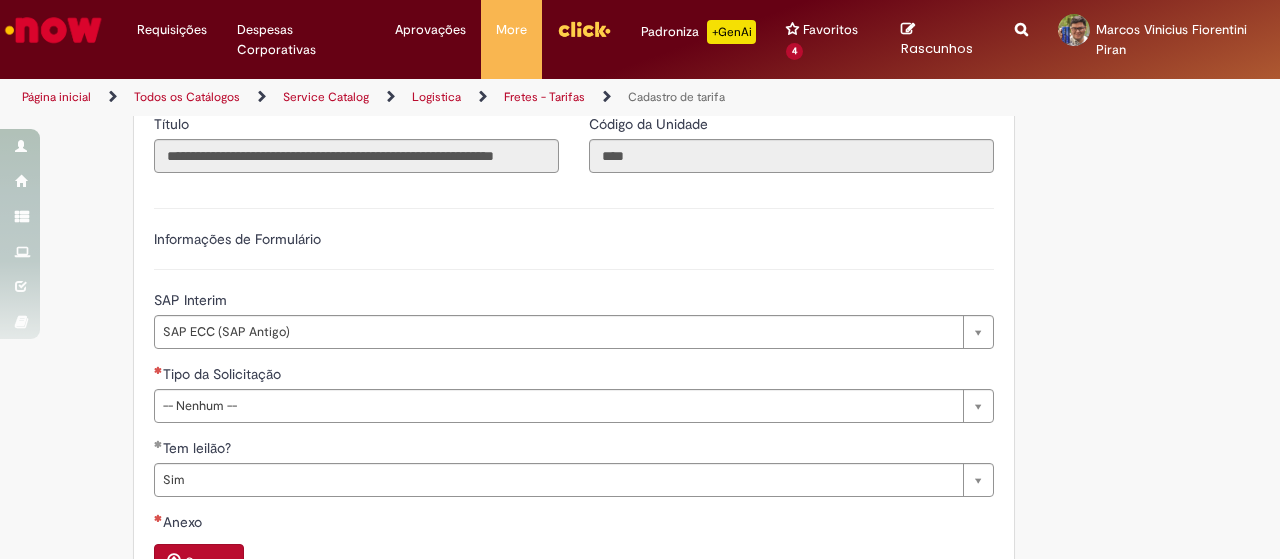click on "SAP Interim" at bounding box center (574, 302) 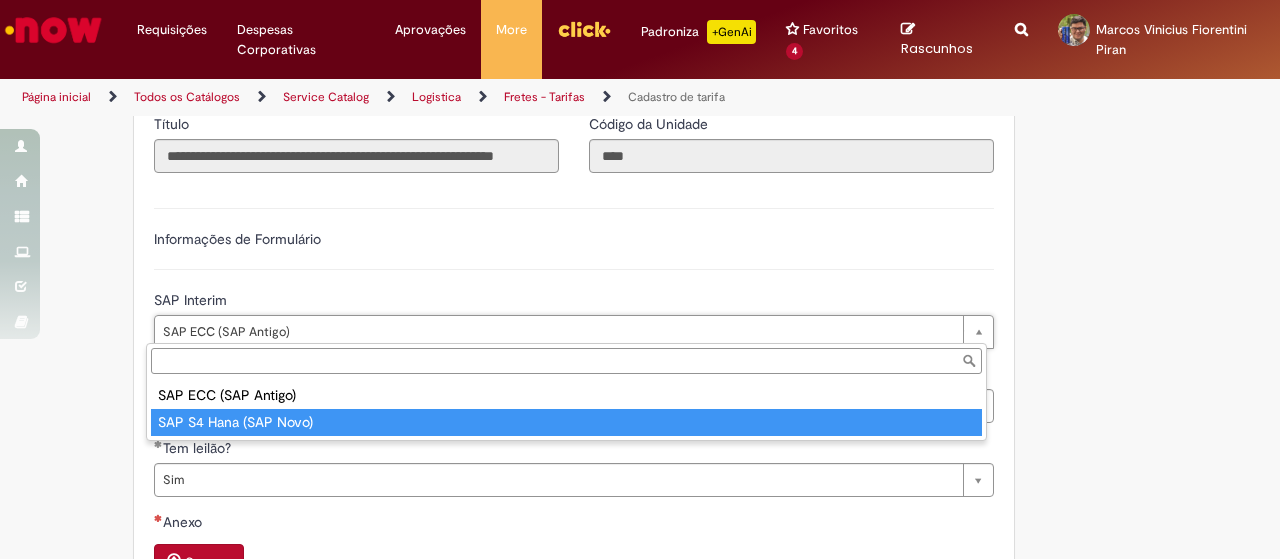 type on "**********" 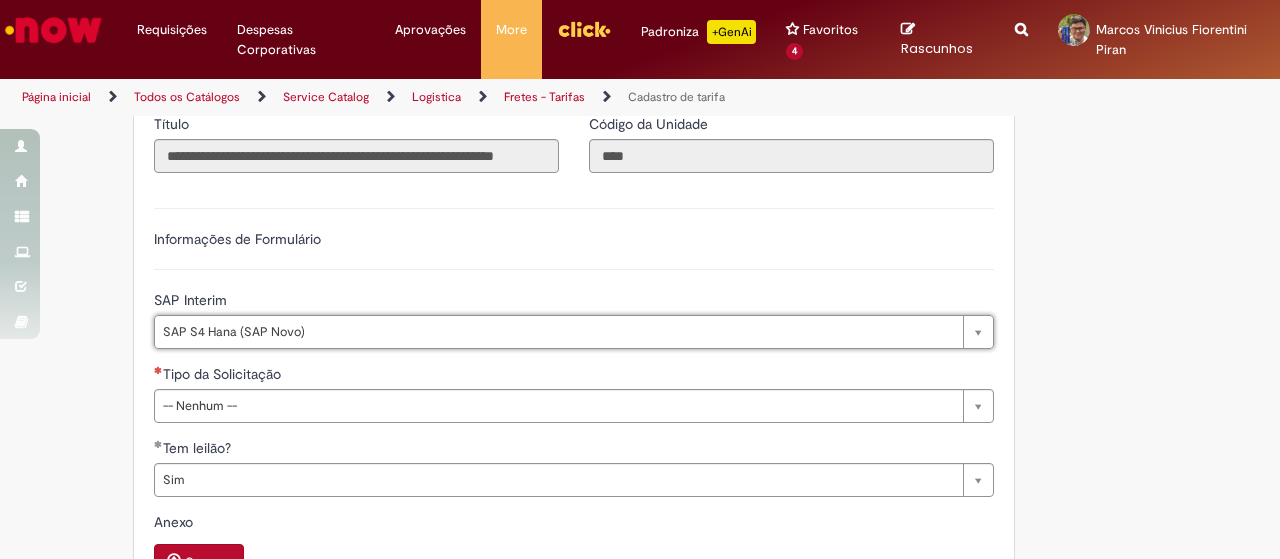 scroll, scrollTop: 0, scrollLeft: 137, axis: horizontal 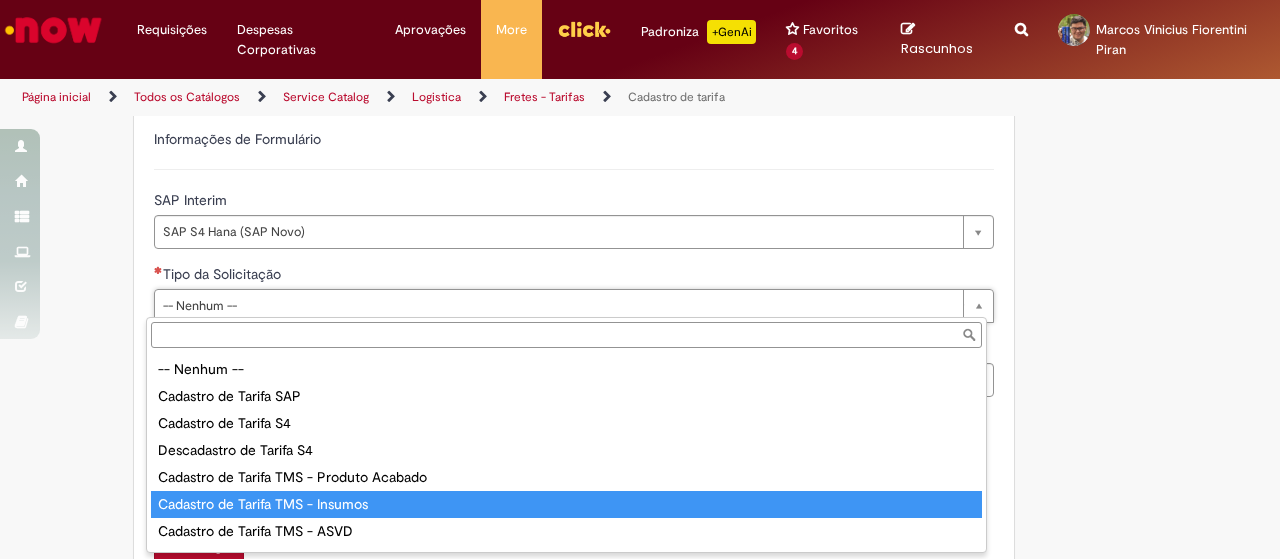 type on "**********" 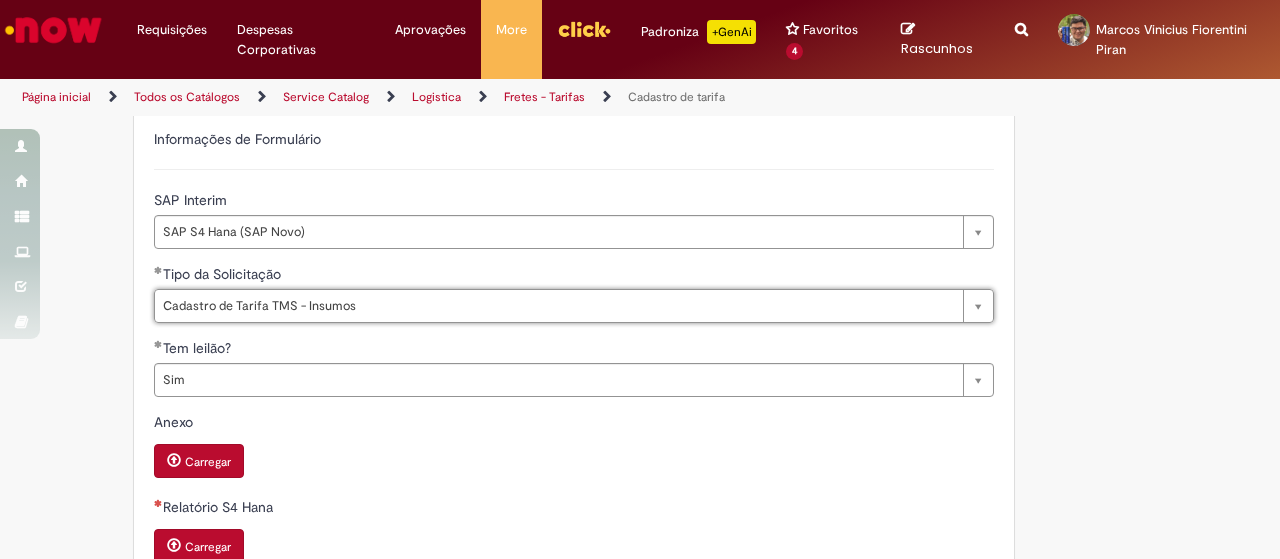 drag, startPoint x: 40, startPoint y: 423, endPoint x: 68, endPoint y: 415, distance: 29.12044 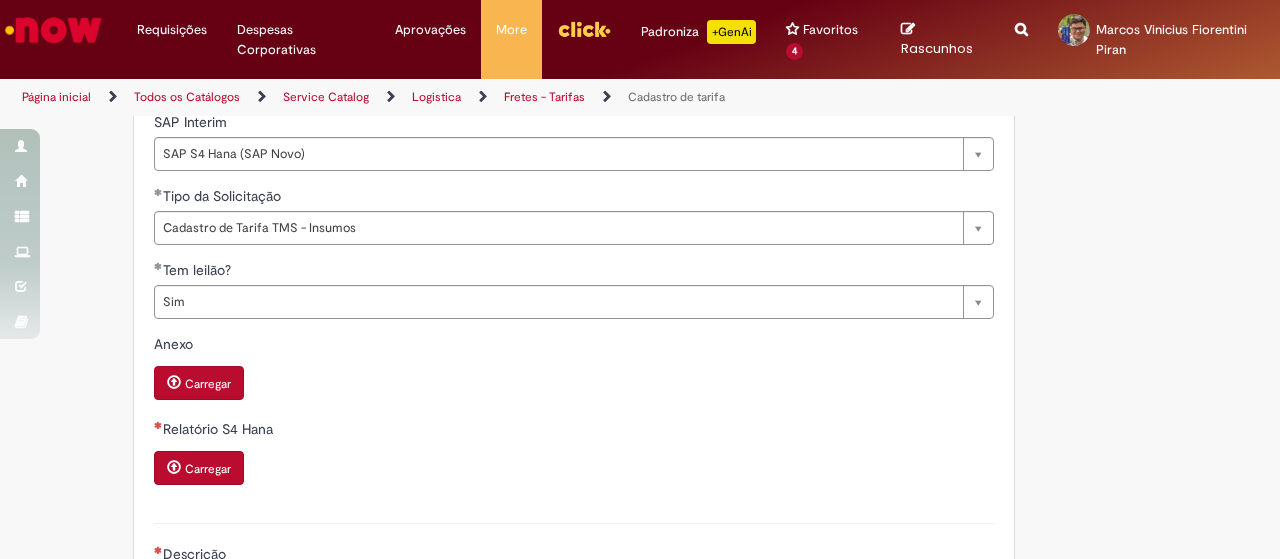 scroll, scrollTop: 800, scrollLeft: 0, axis: vertical 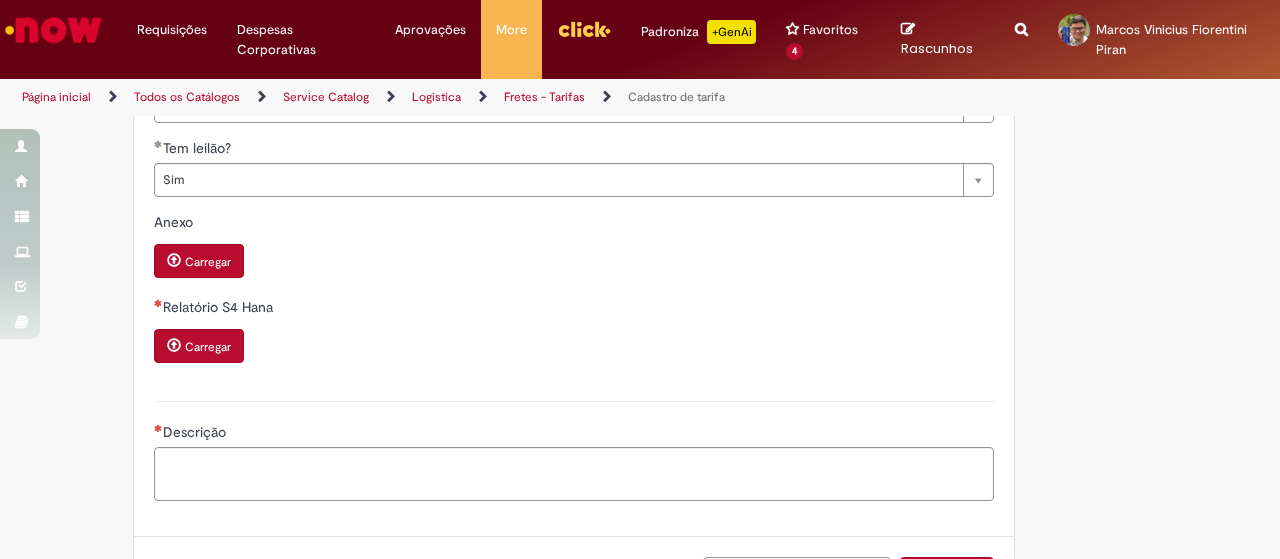 click on "Carregar" at bounding box center [208, 347] 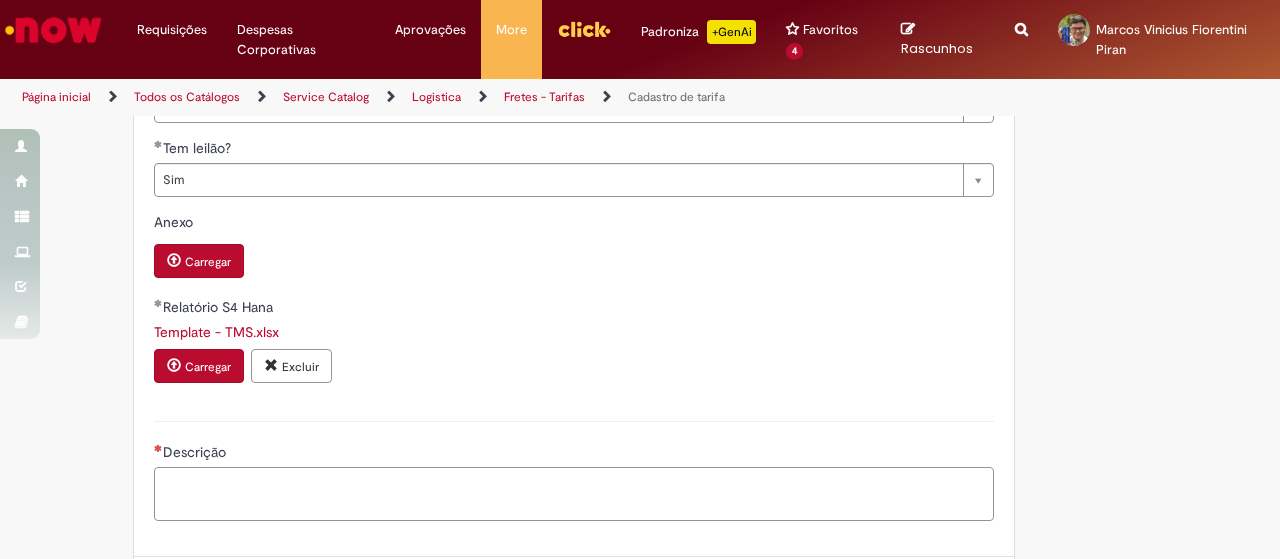 click on "Descrição" at bounding box center (574, 493) 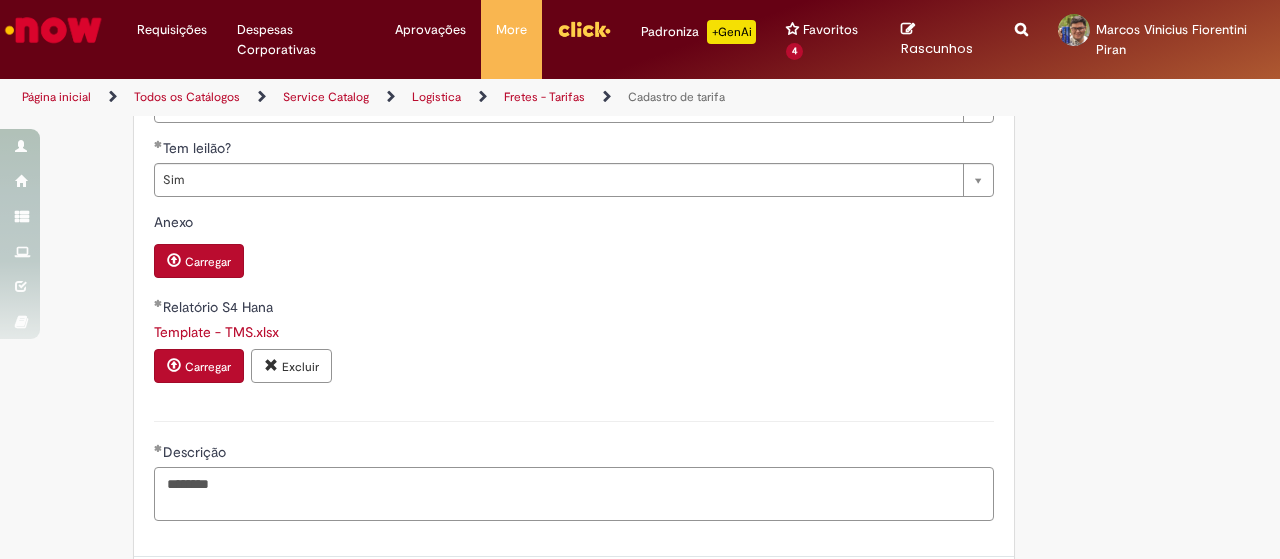 scroll, scrollTop: 890, scrollLeft: 0, axis: vertical 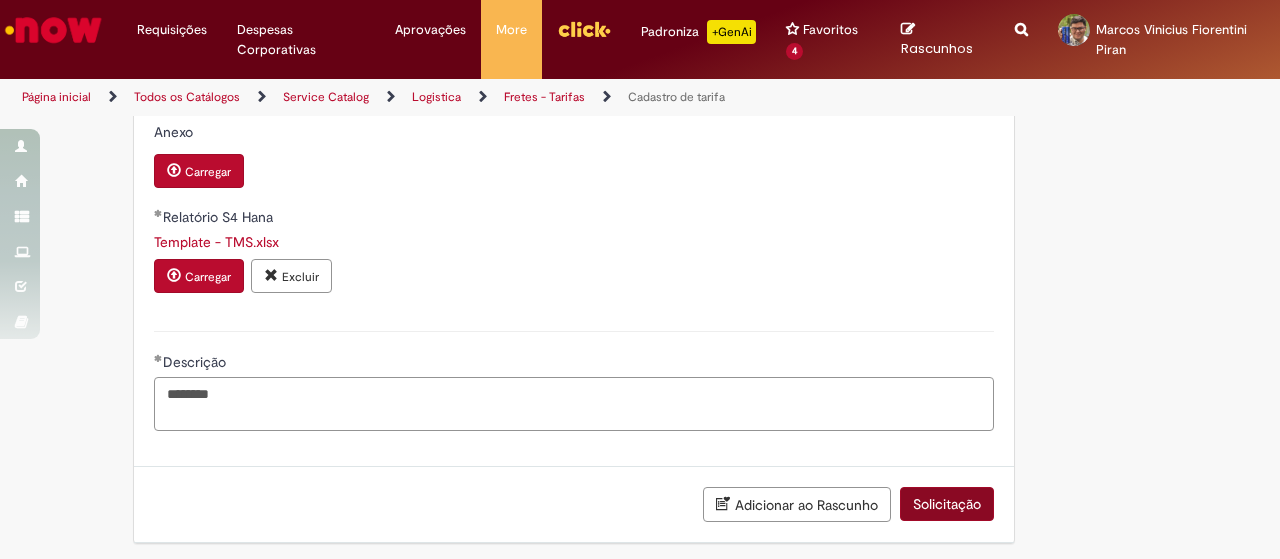 type on "********" 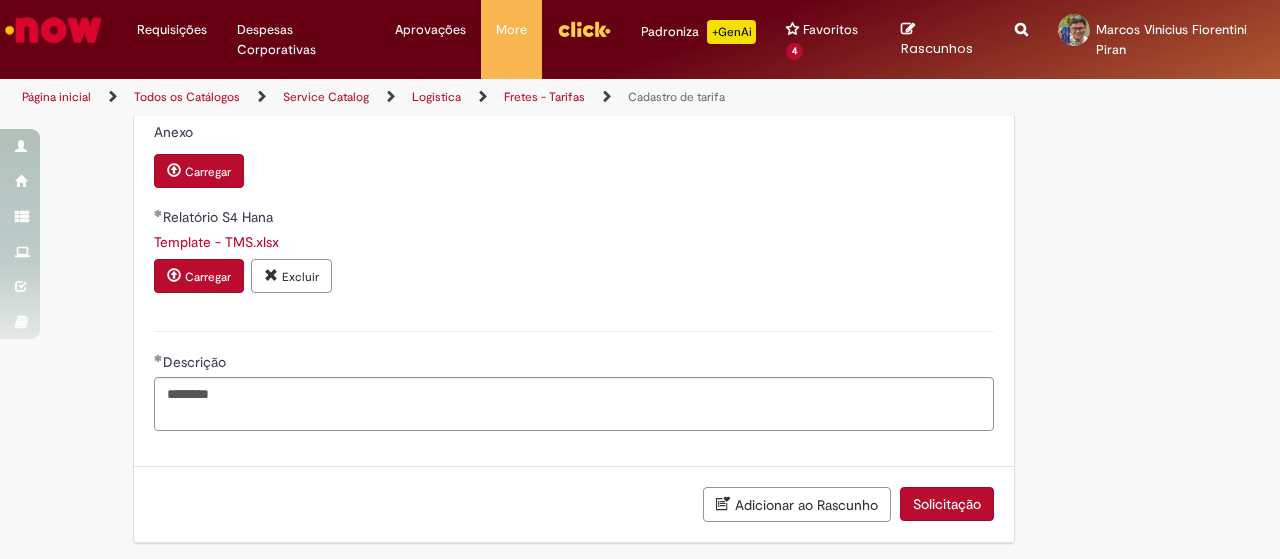 click on "Solicitação" at bounding box center [947, 504] 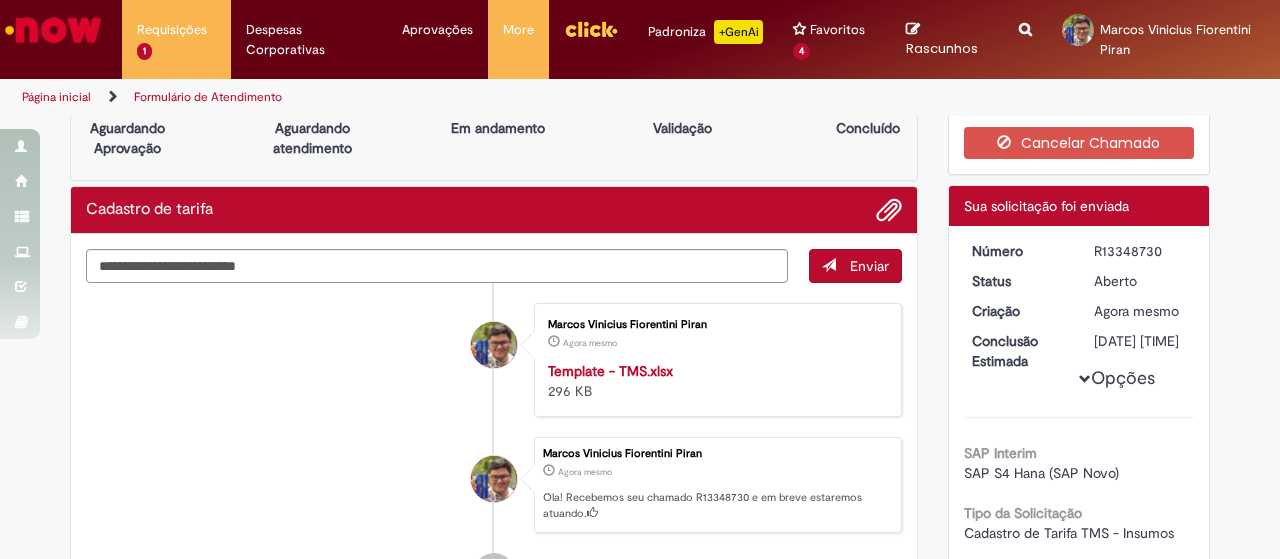 scroll, scrollTop: 0, scrollLeft: 0, axis: both 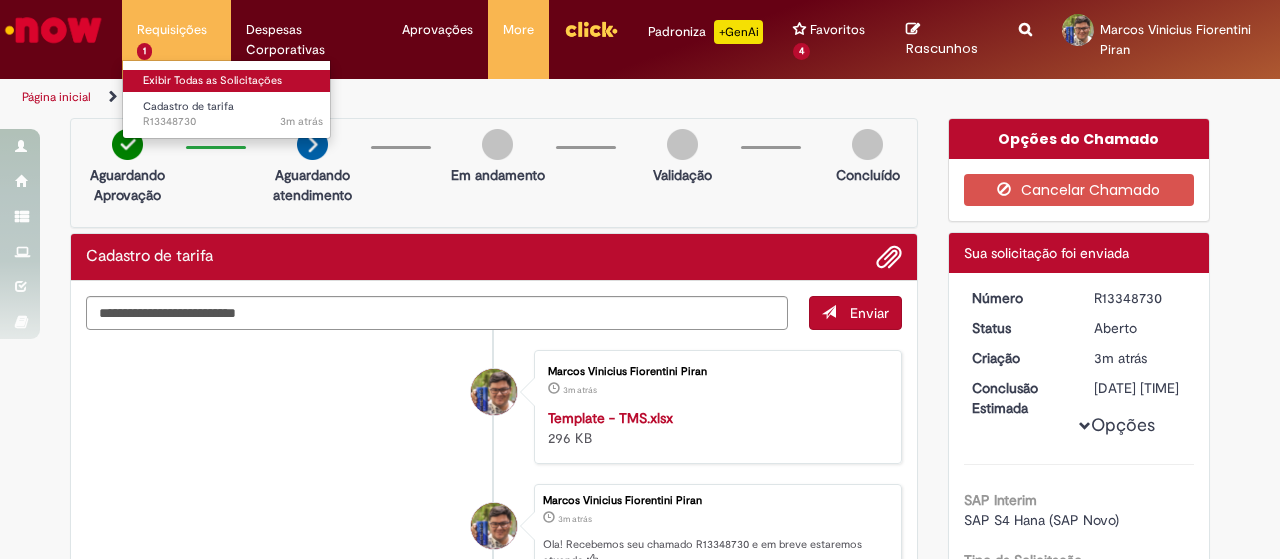 click on "Exibir Todas as Solicitações" at bounding box center (233, 81) 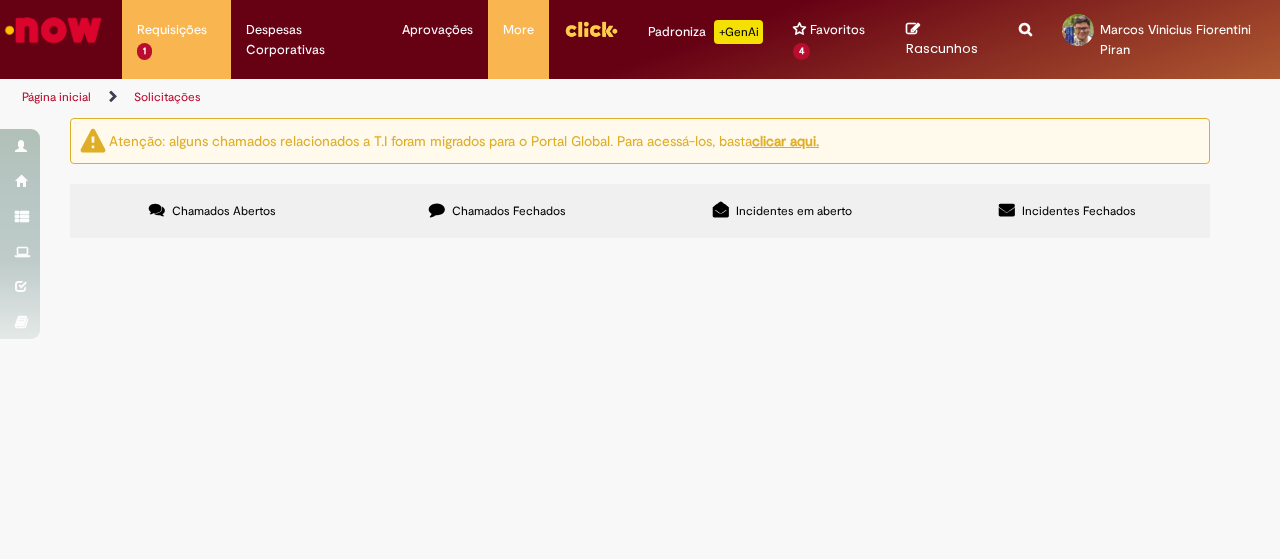 click on "Chamados Fechados" at bounding box center [497, 211] 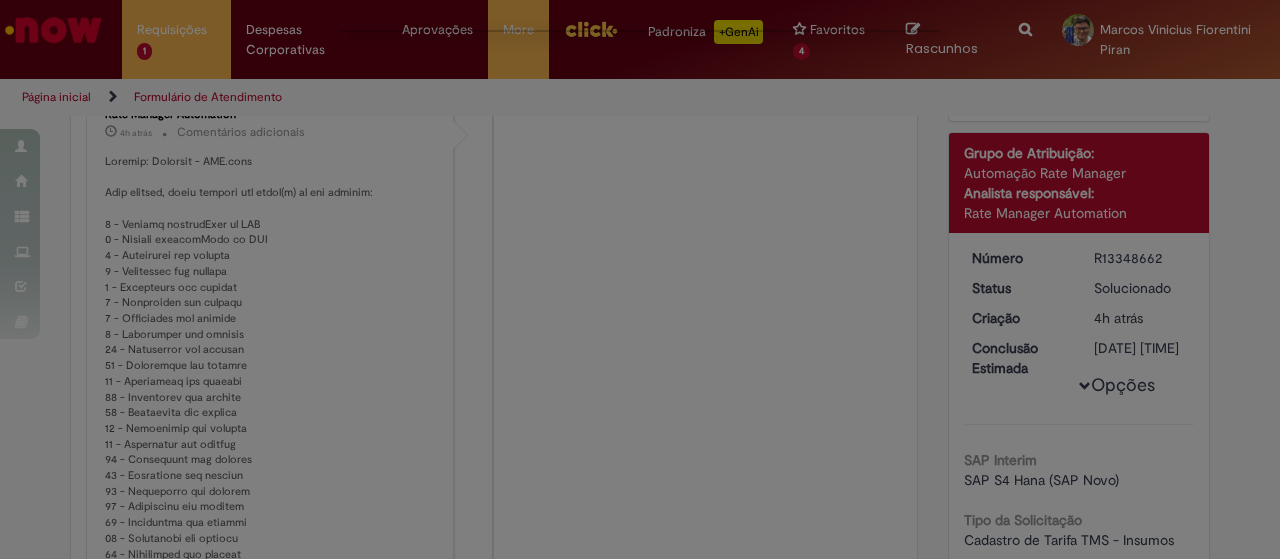 scroll, scrollTop: 0, scrollLeft: 0, axis: both 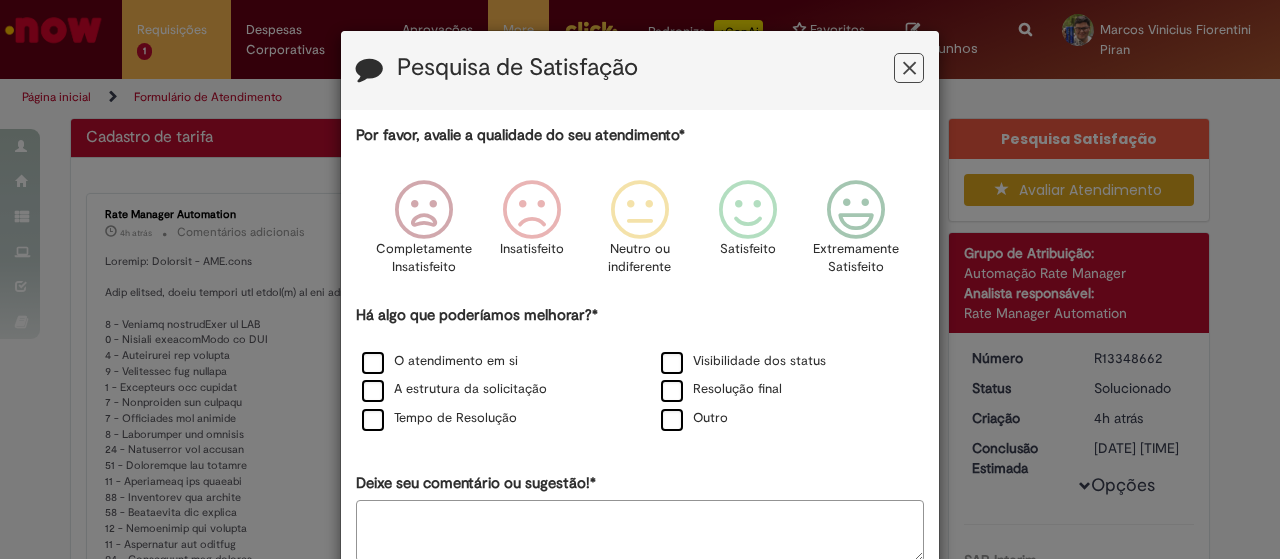 click at bounding box center [909, 68] 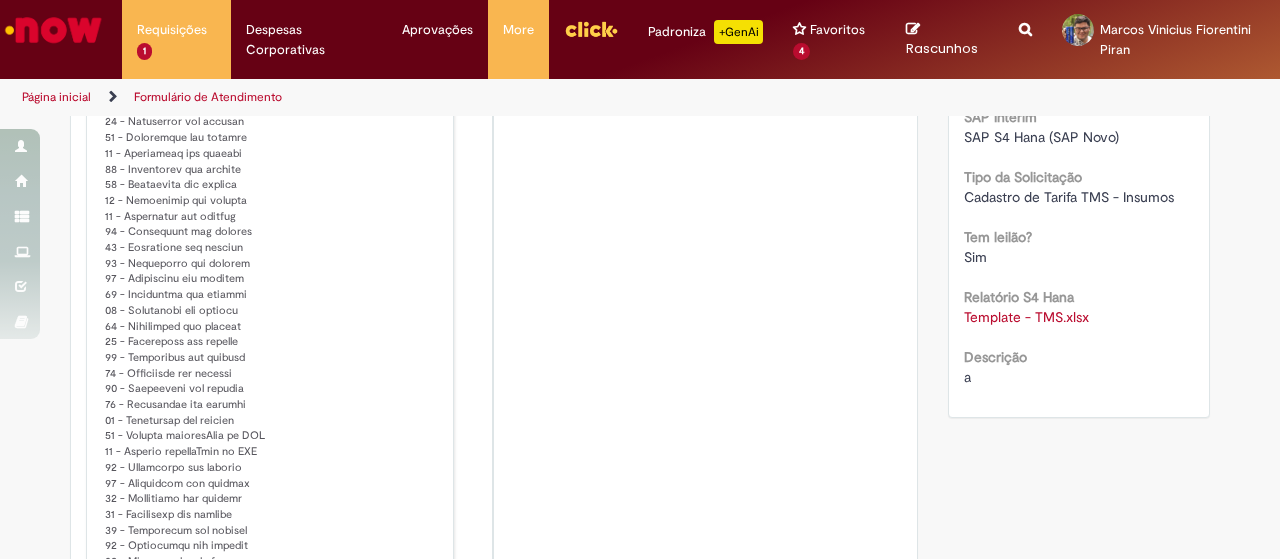 scroll, scrollTop: 614, scrollLeft: 0, axis: vertical 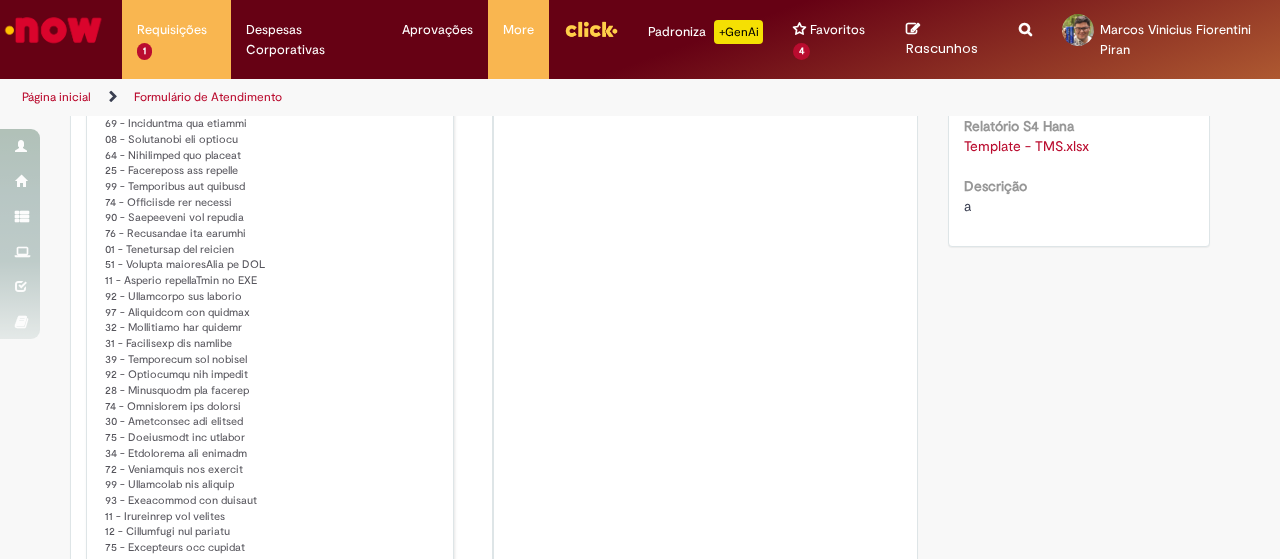 click on "Template - TMS.xlsx" at bounding box center [1026, 146] 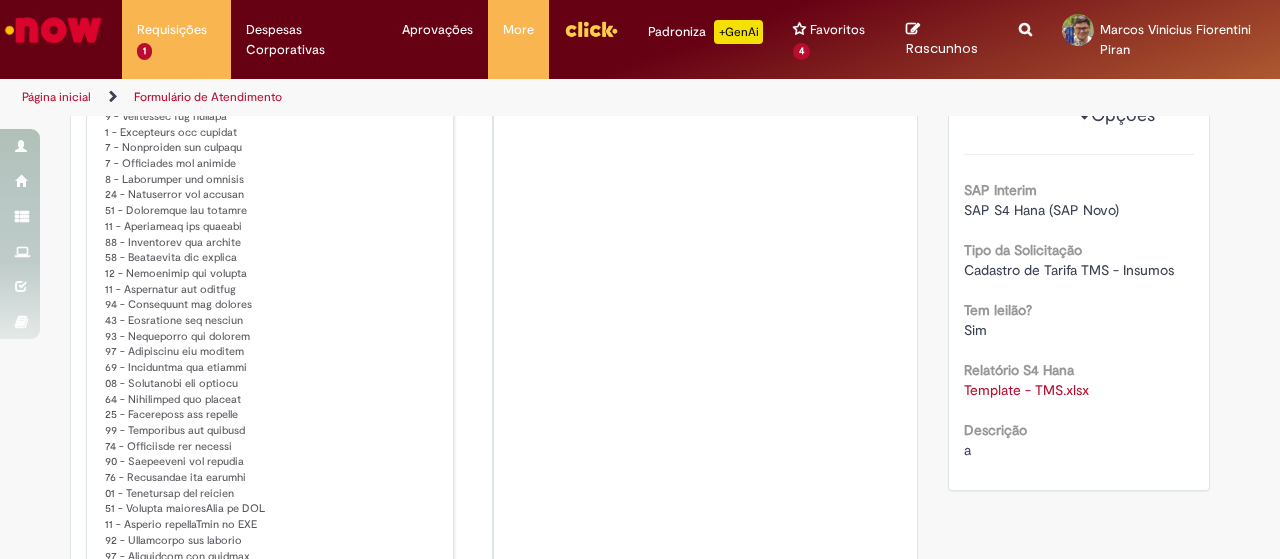 scroll, scrollTop: 14, scrollLeft: 0, axis: vertical 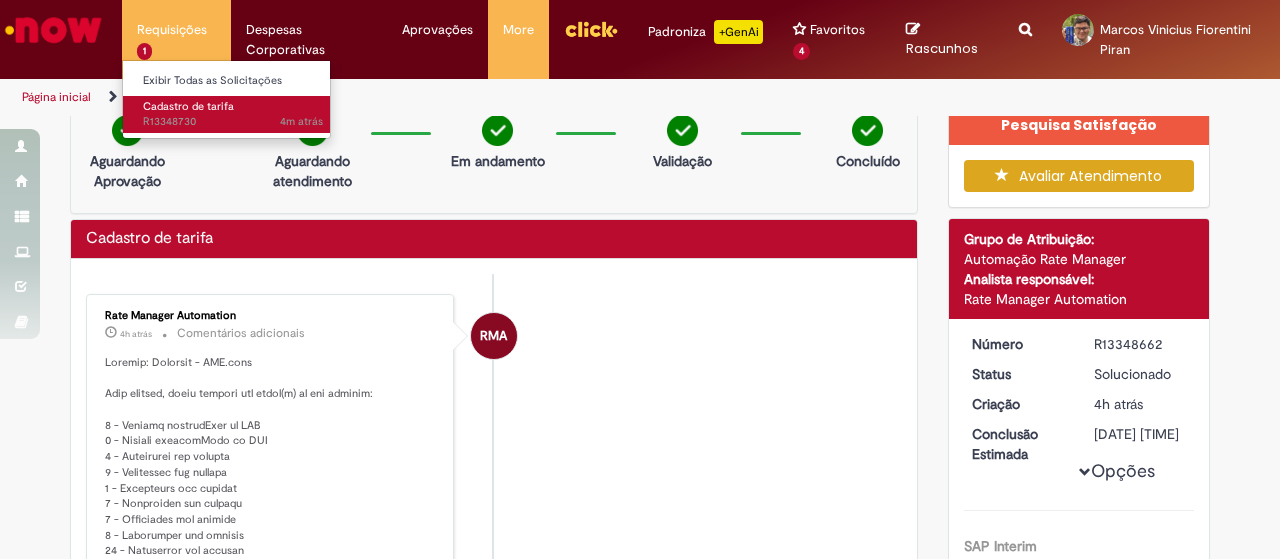 click on "4m atrás 4 minutos atrás  R13348730" at bounding box center [233, 122] 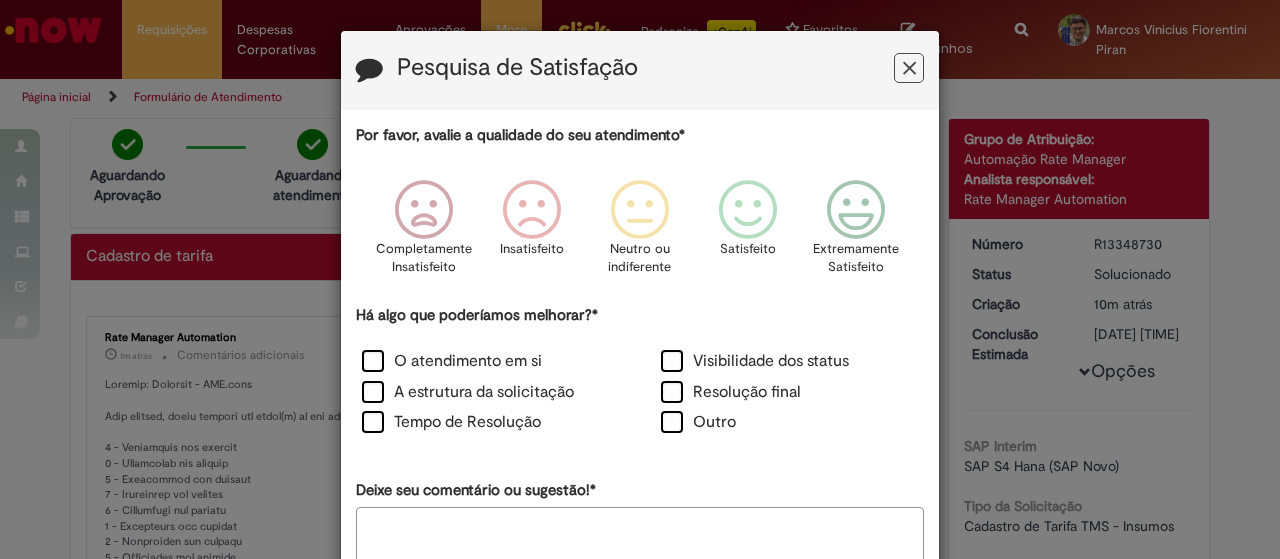 drag, startPoint x: 912, startPoint y: 70, endPoint x: 638, endPoint y: 219, distance: 311.8926 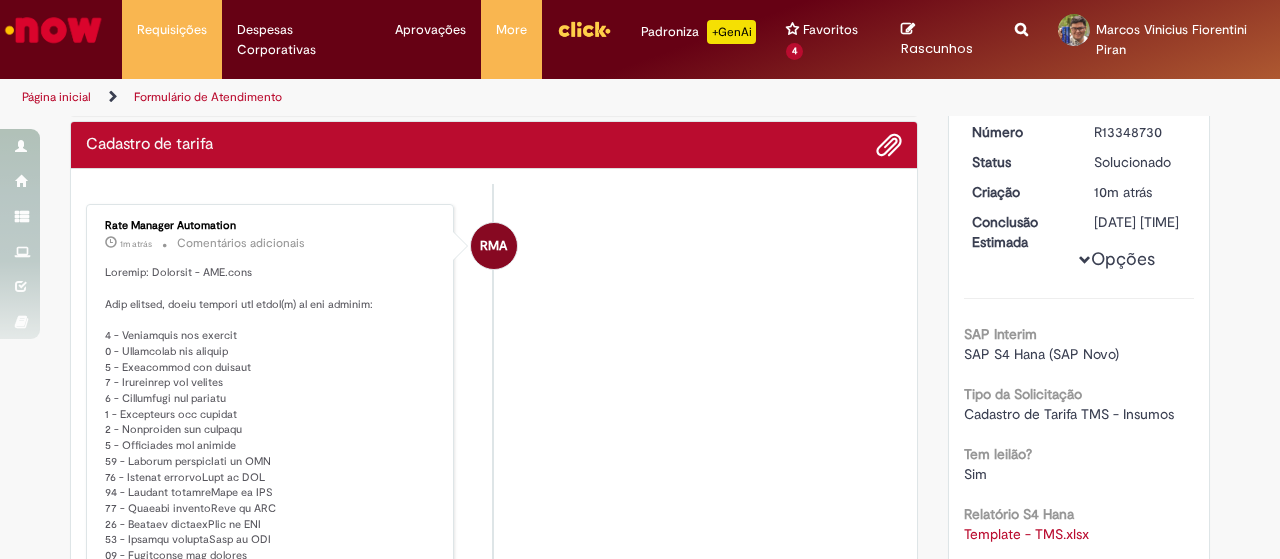 scroll, scrollTop: 300, scrollLeft: 0, axis: vertical 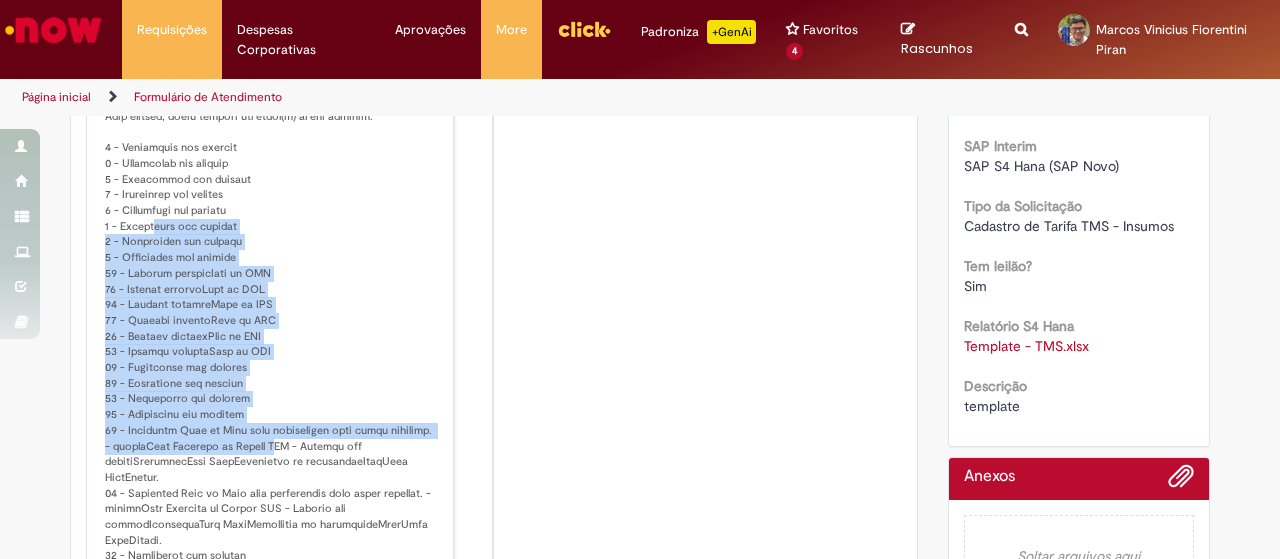 drag, startPoint x: 146, startPoint y: 217, endPoint x: 256, endPoint y: 428, distance: 237.95168 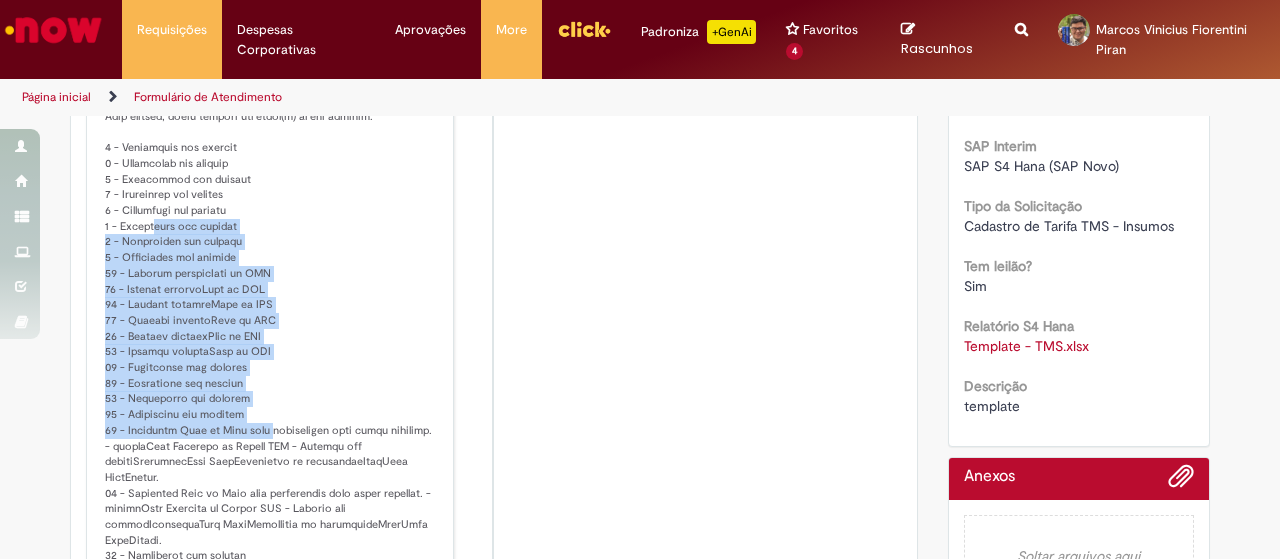 click at bounding box center [271, 564] 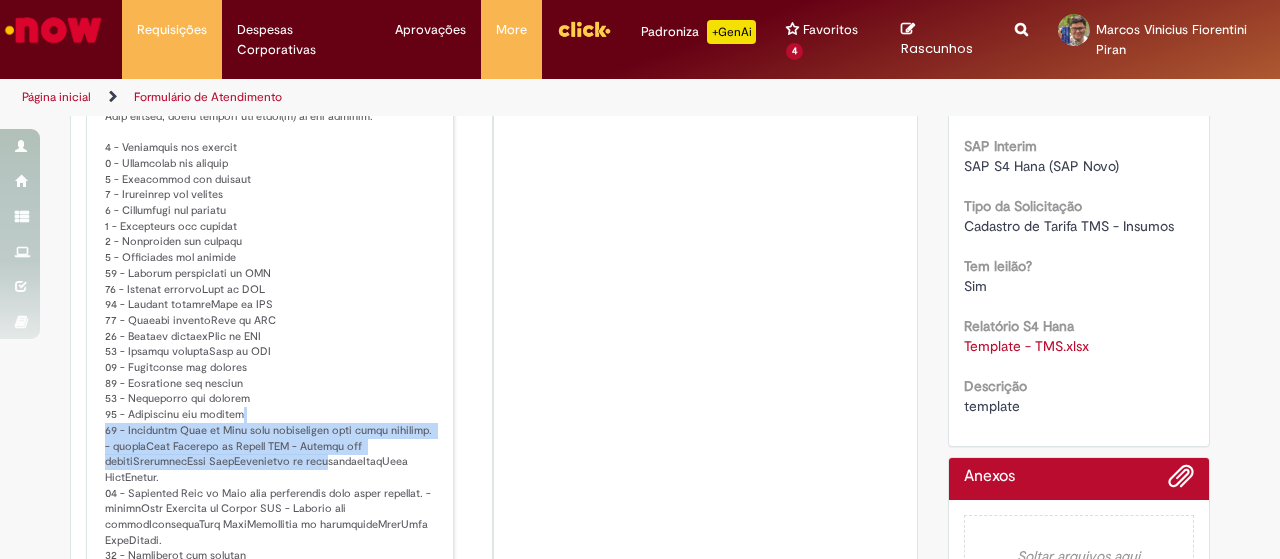 drag, startPoint x: 294, startPoint y: 412, endPoint x: 327, endPoint y: 446, distance: 47.38143 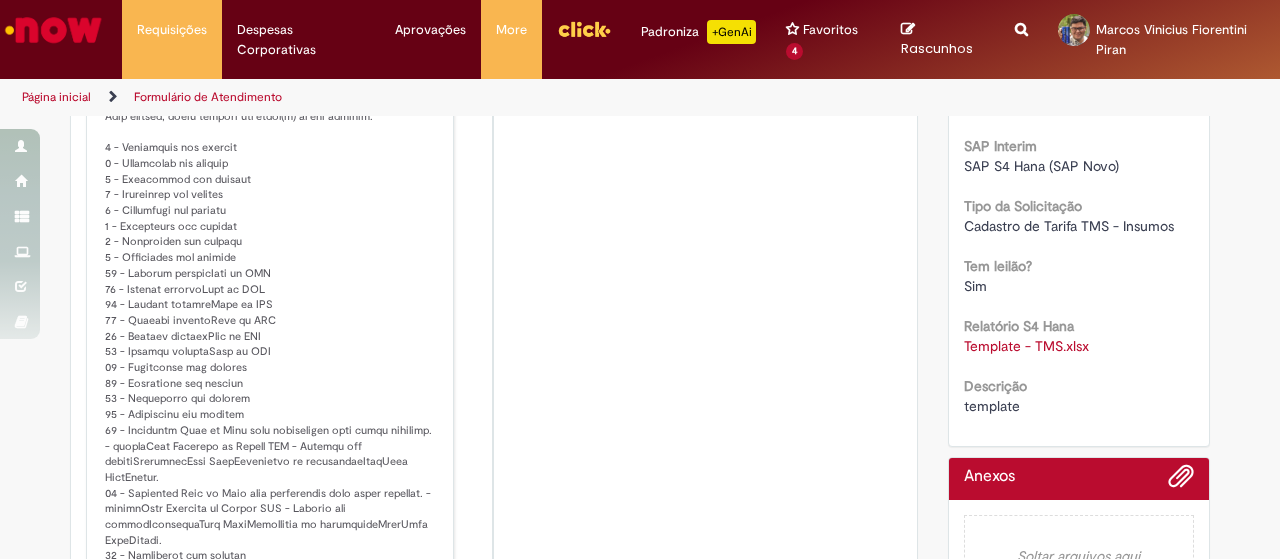 click at bounding box center [271, 564] 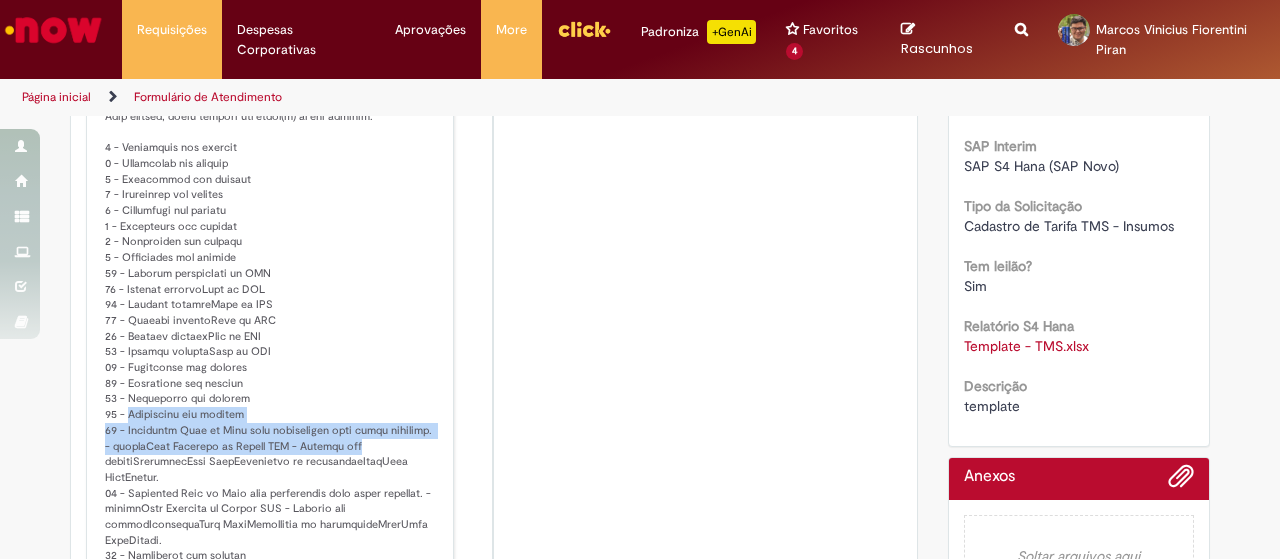 drag, startPoint x: 328, startPoint y: 445, endPoint x: 169, endPoint y: 419, distance: 161.11176 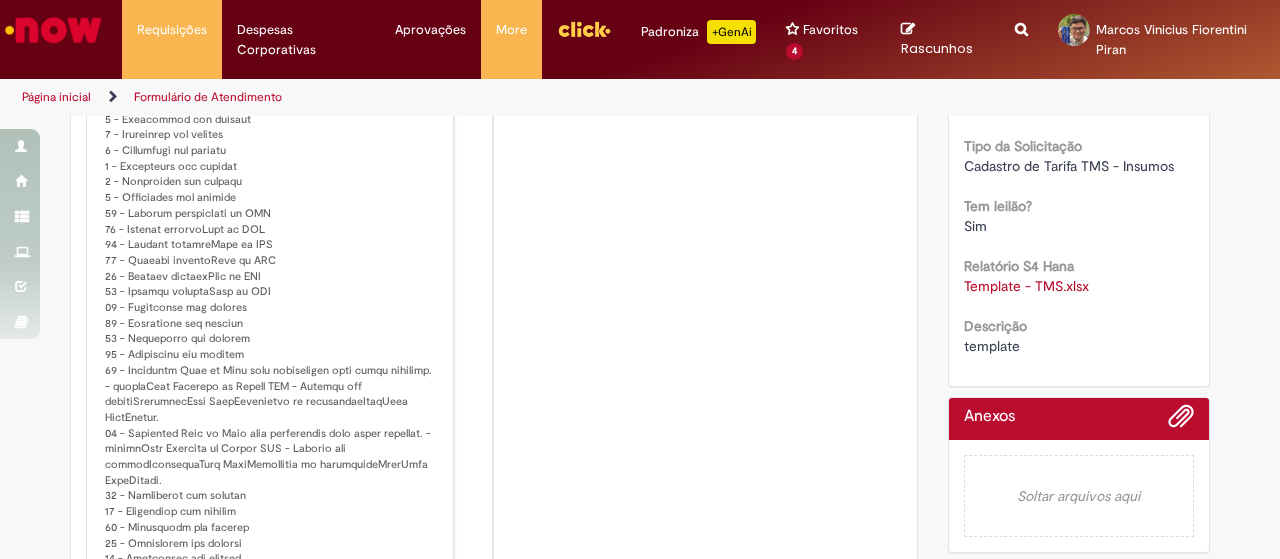 scroll, scrollTop: 500, scrollLeft: 0, axis: vertical 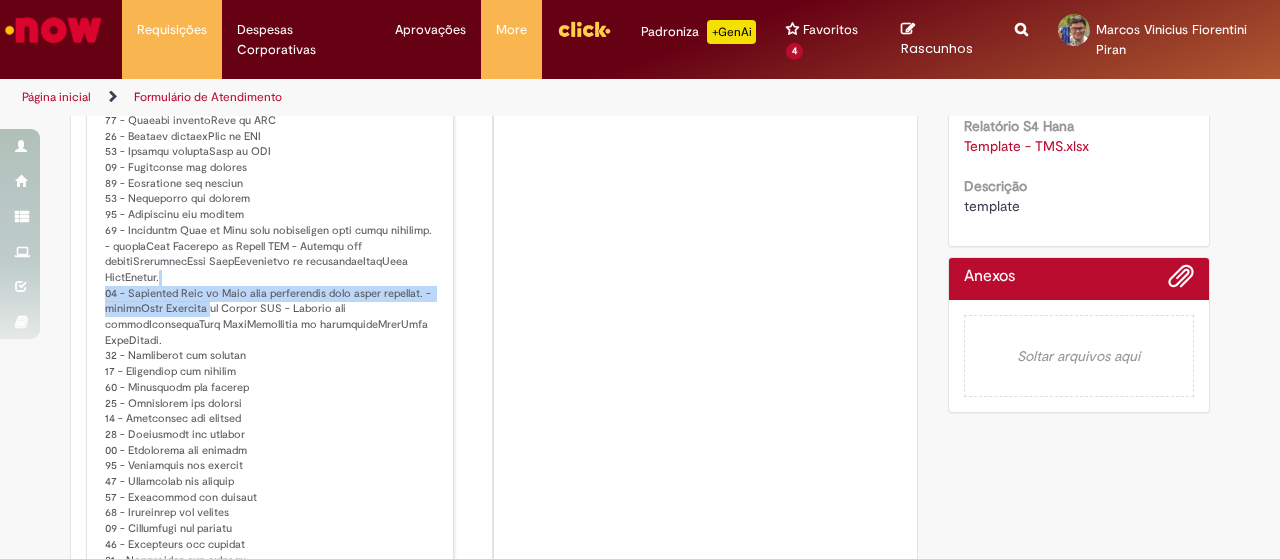 drag, startPoint x: 201, startPoint y: 286, endPoint x: 200, endPoint y: 308, distance: 22.022715 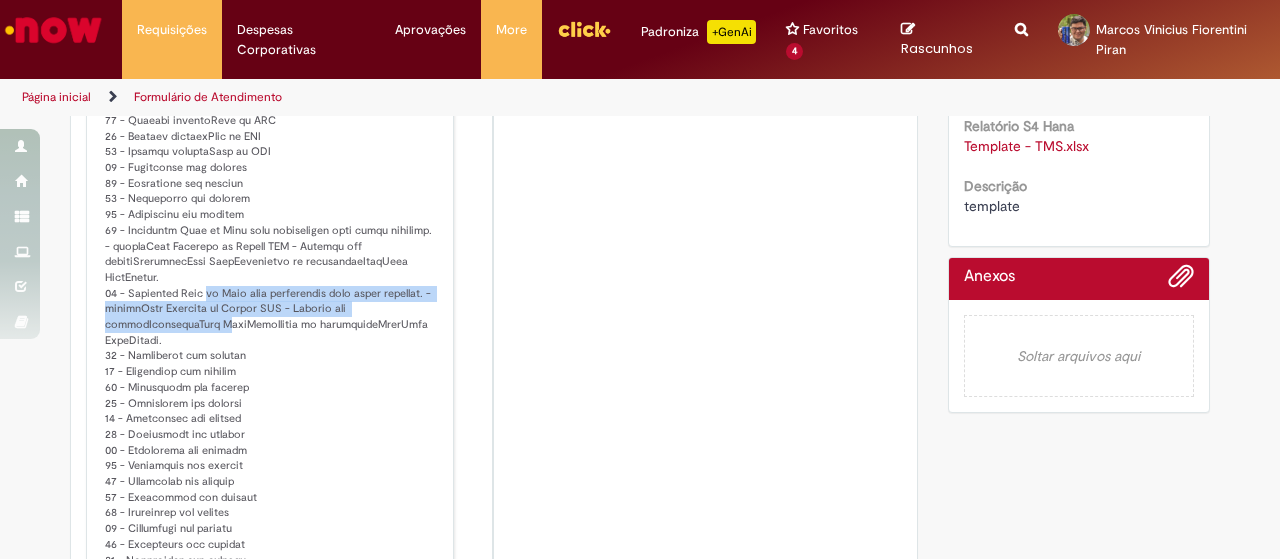 drag, startPoint x: 209, startPoint y: 315, endPoint x: 189, endPoint y: 289, distance: 32.80244 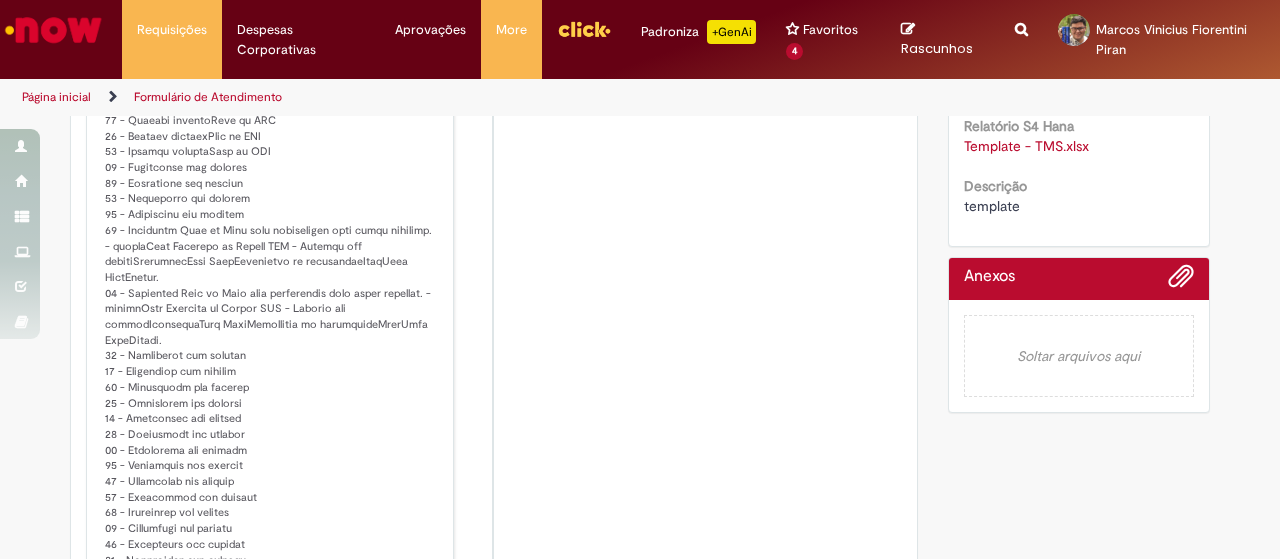 click at bounding box center (271, 364) 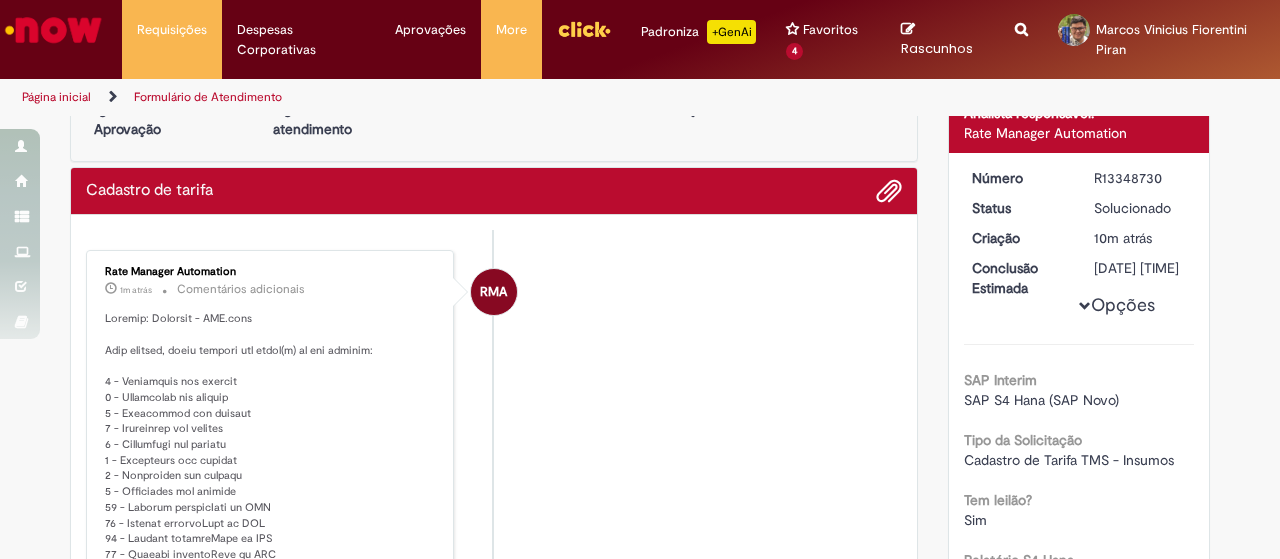 scroll, scrollTop: 0, scrollLeft: 0, axis: both 